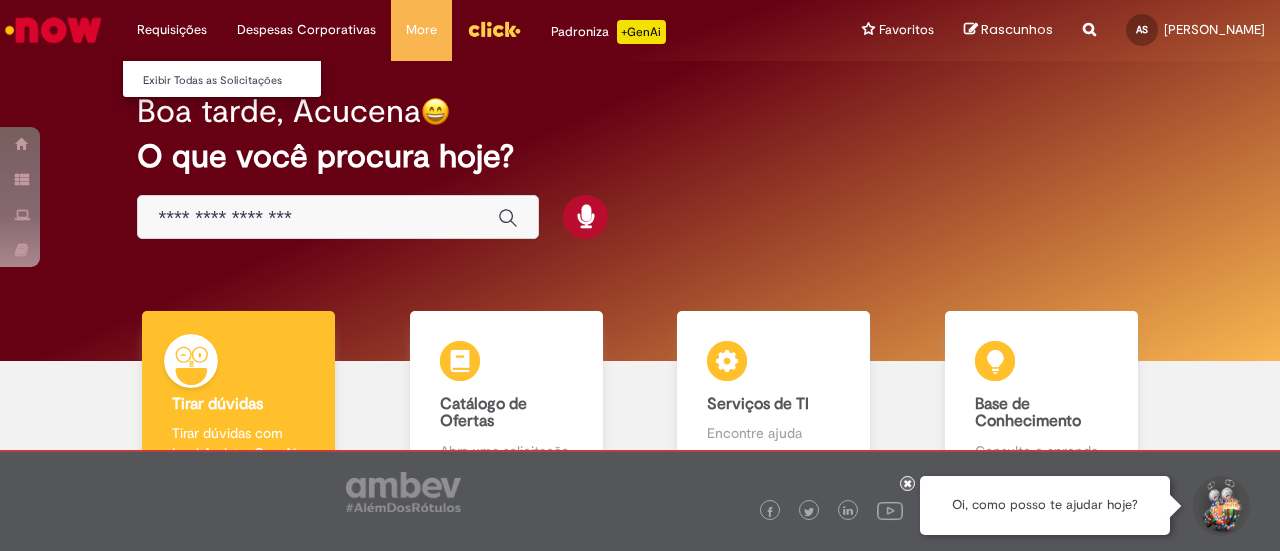scroll, scrollTop: 0, scrollLeft: 0, axis: both 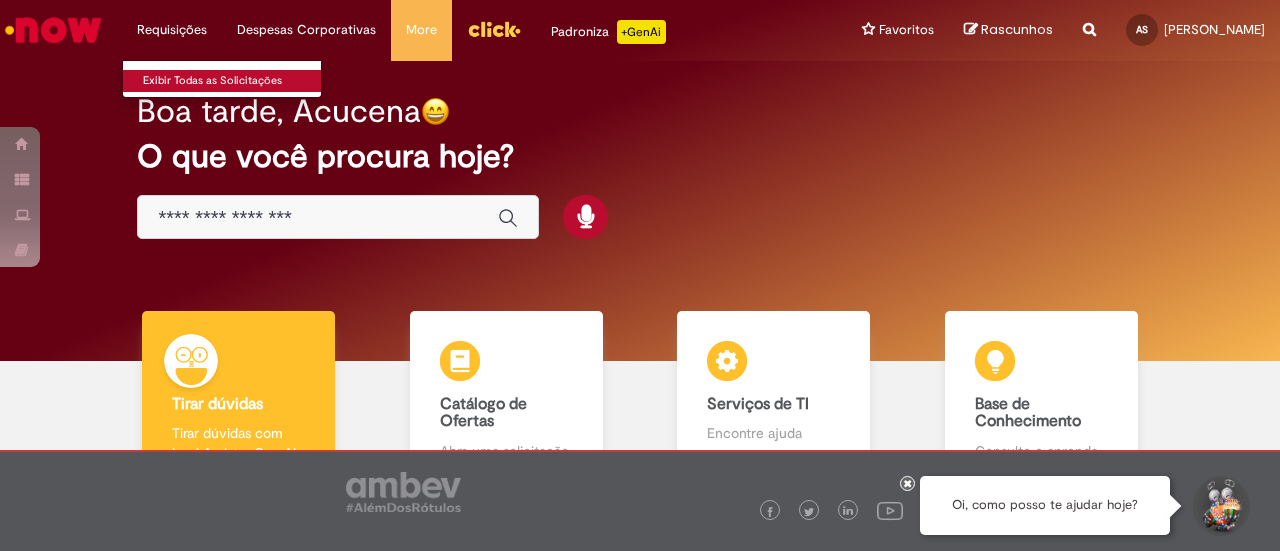 click on "Exibir Todas as Solicitações" at bounding box center (233, 81) 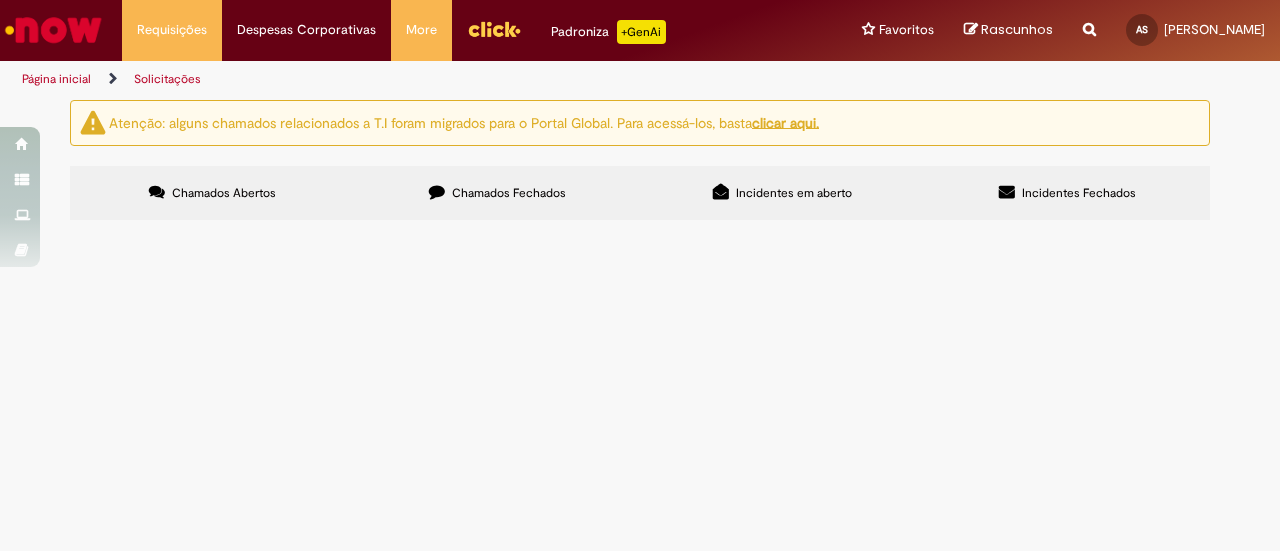click on "Chamados Fechados" at bounding box center [509, 193] 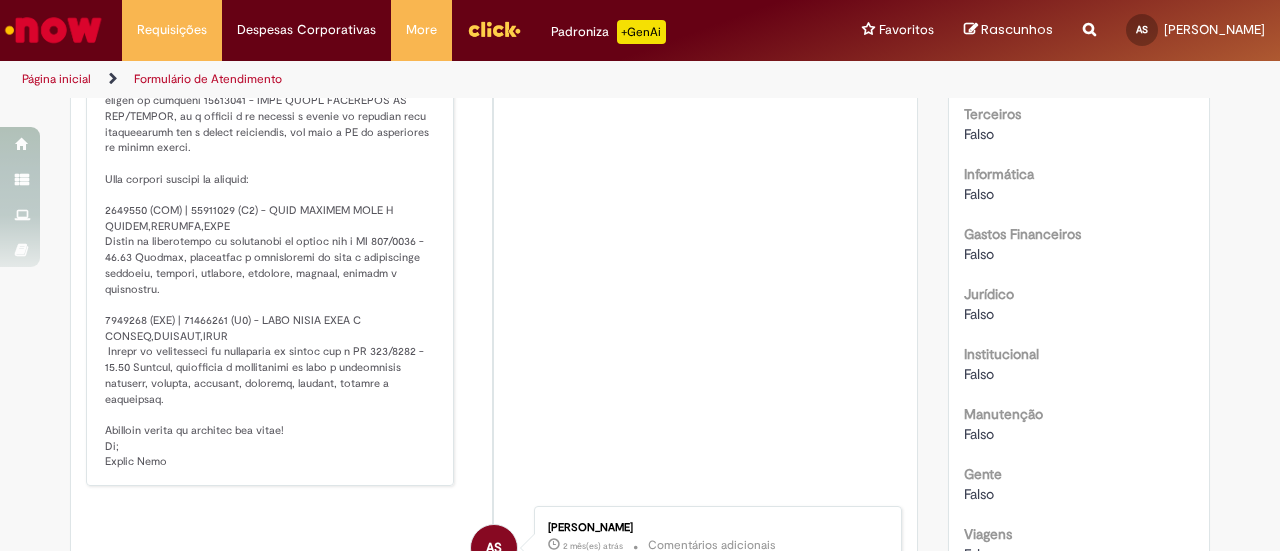 scroll, scrollTop: 114, scrollLeft: 0, axis: vertical 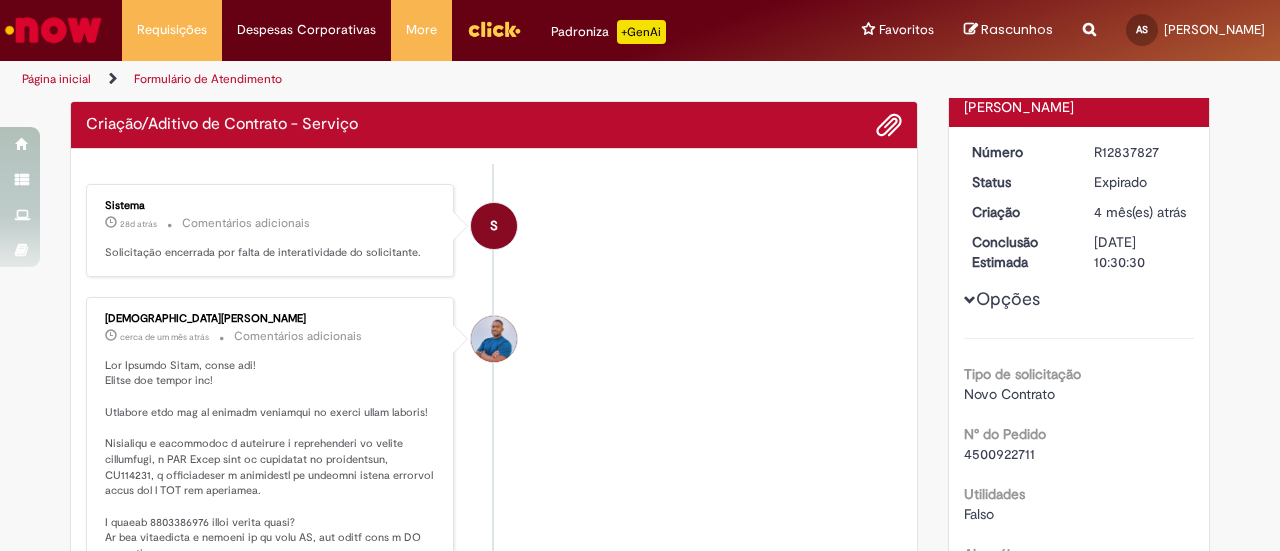 click at bounding box center (53, 30) 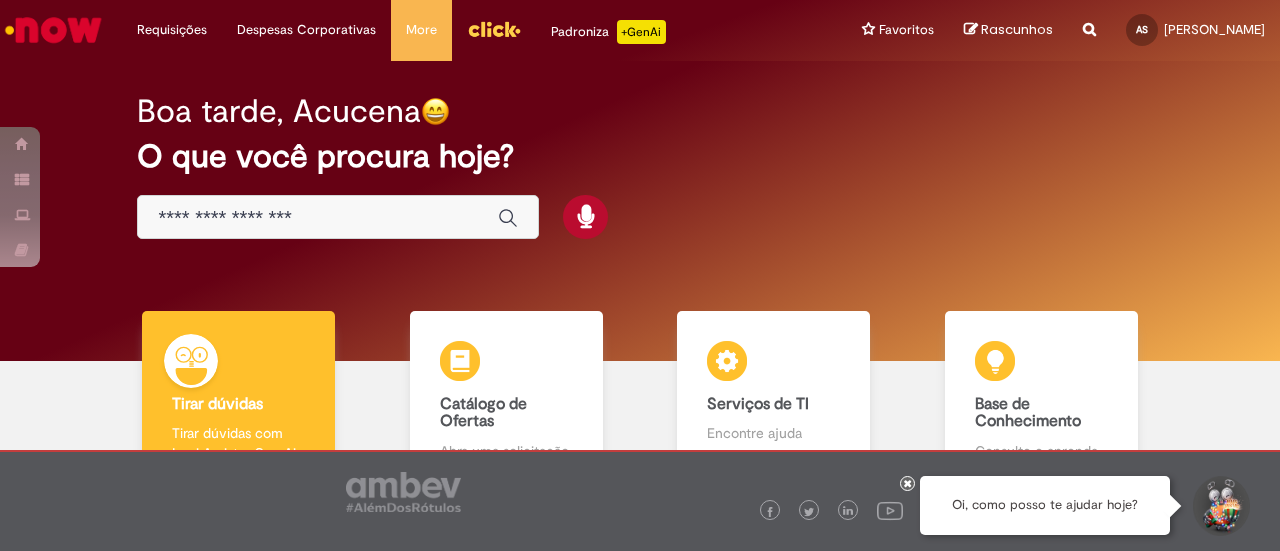 scroll, scrollTop: 0, scrollLeft: 0, axis: both 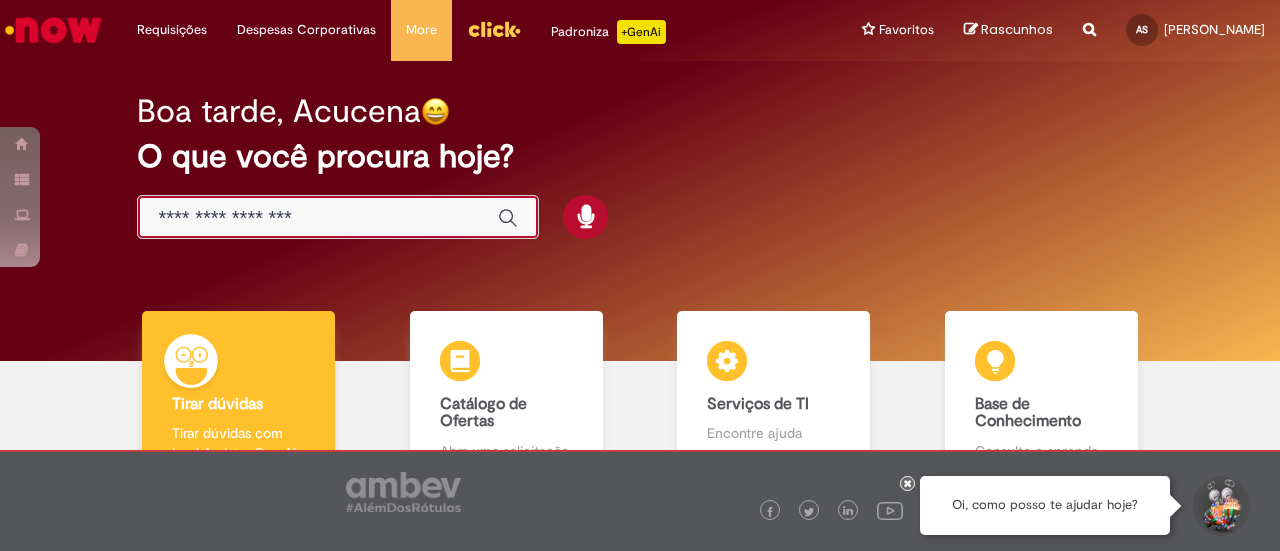 click at bounding box center [318, 218] 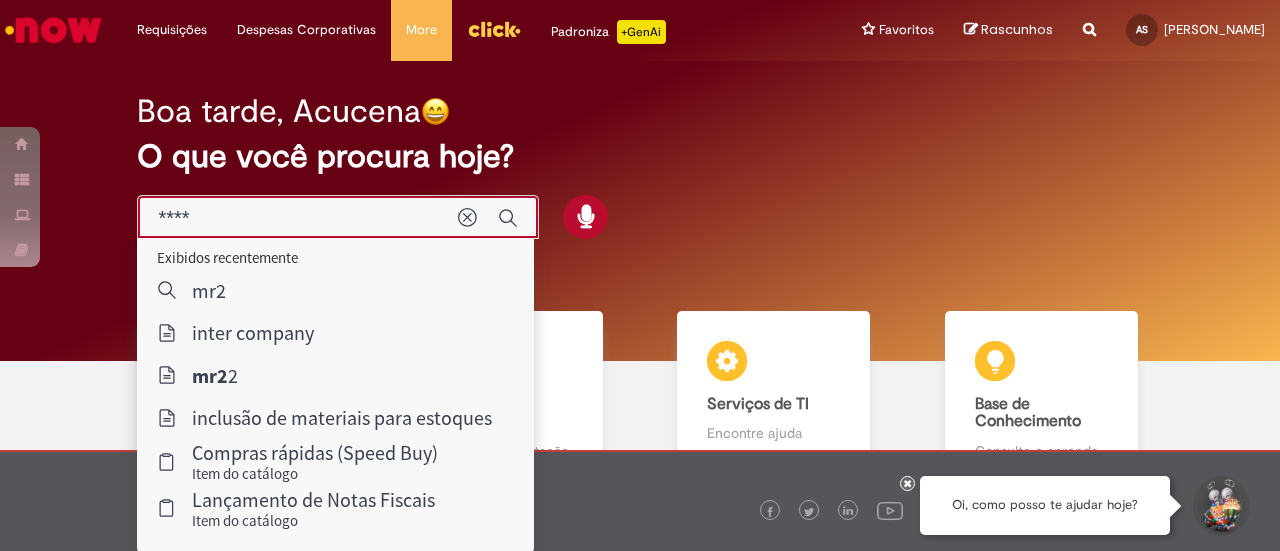 type on "****" 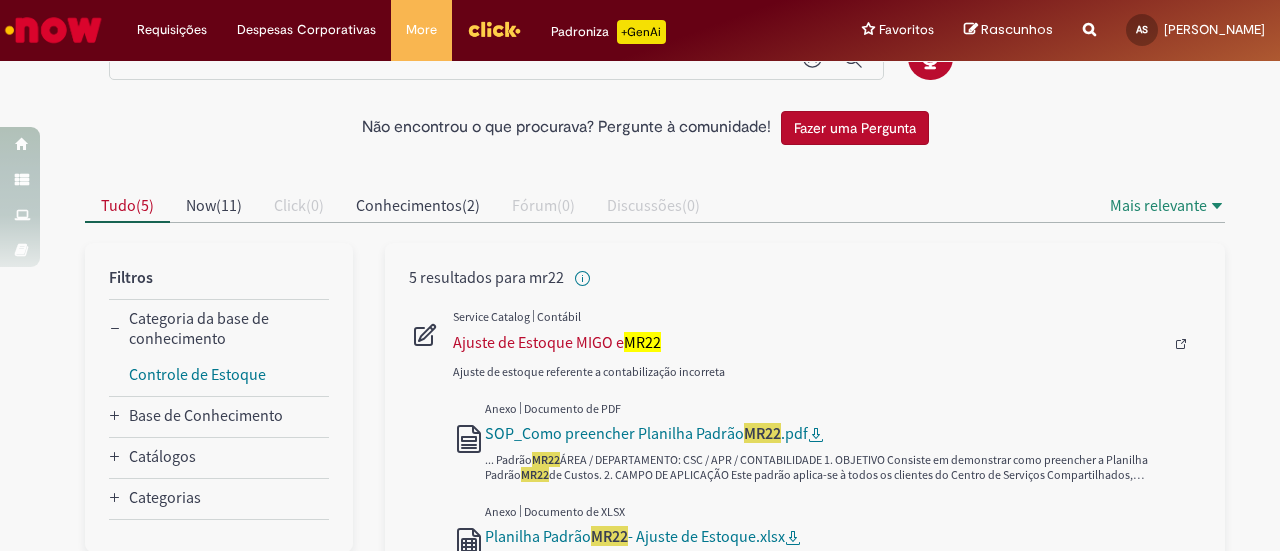 scroll, scrollTop: 100, scrollLeft: 0, axis: vertical 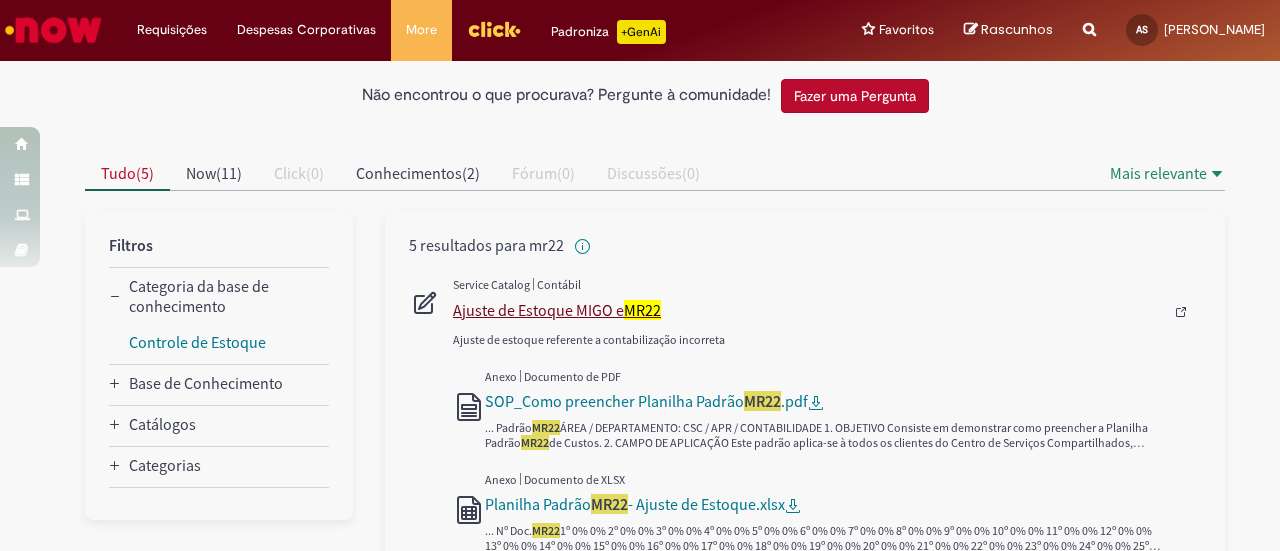 click on "Ajuste de Estoque MIGO e  MR22" at bounding box center (808, 310) 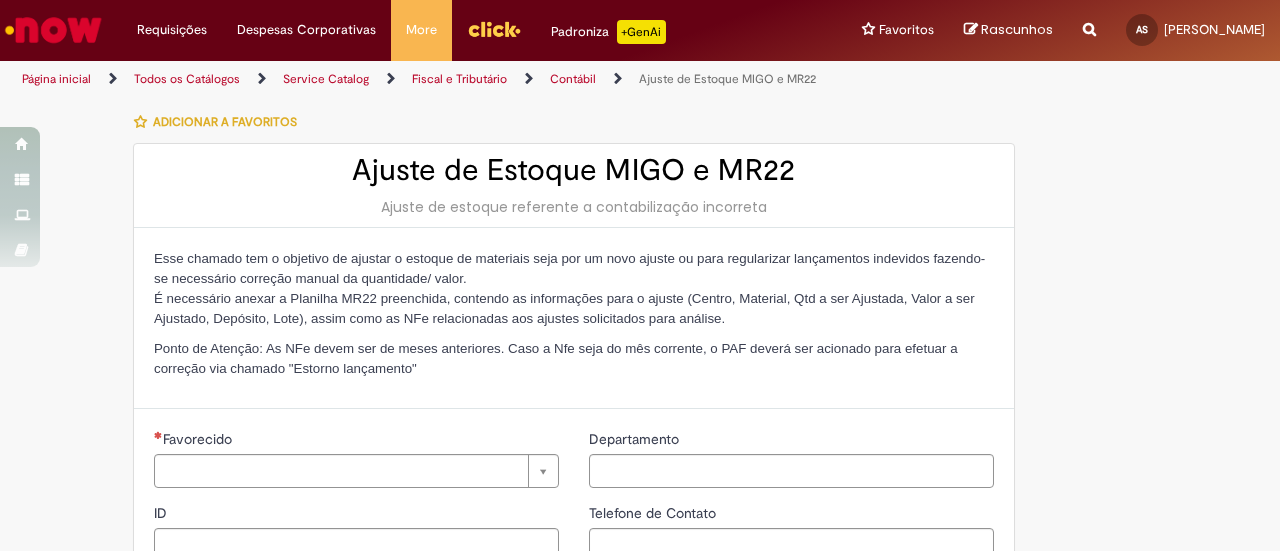 type on "********" 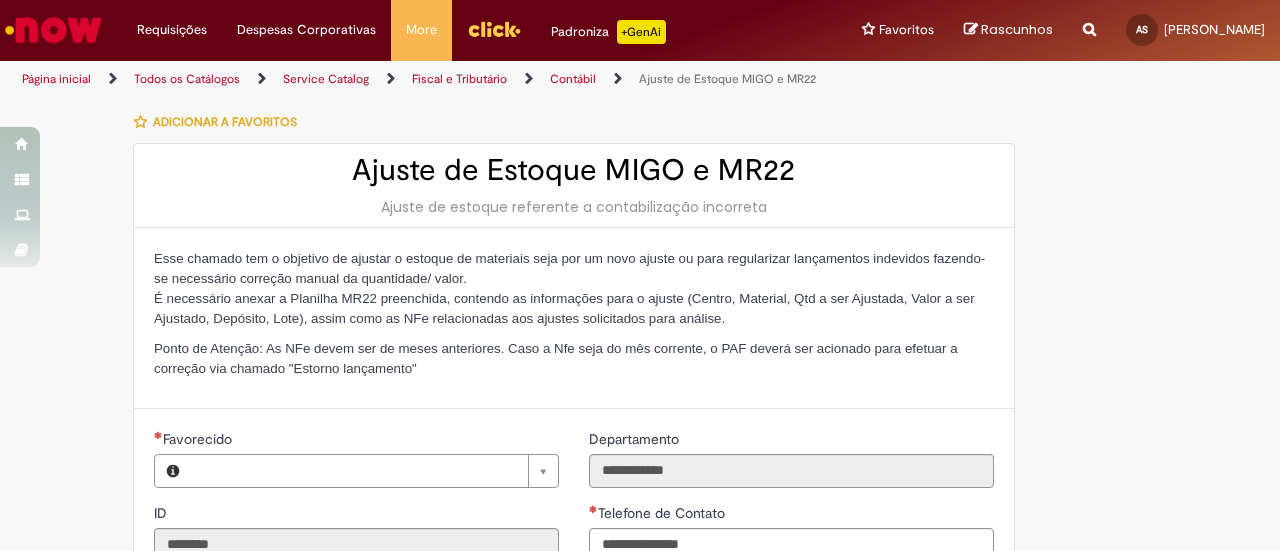 type on "**********" 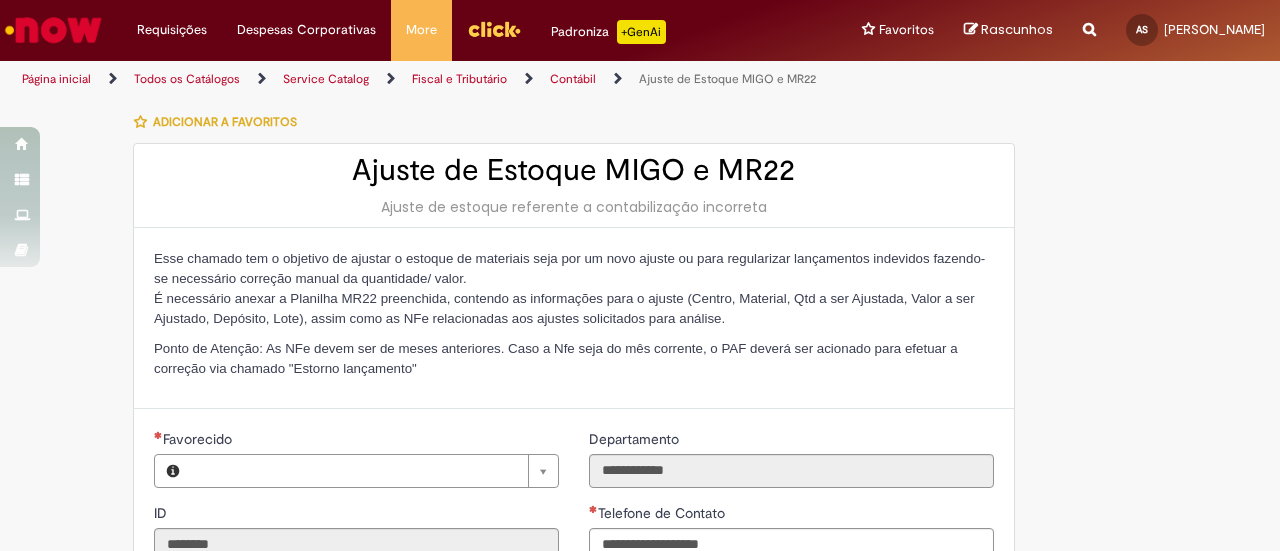 type on "**********" 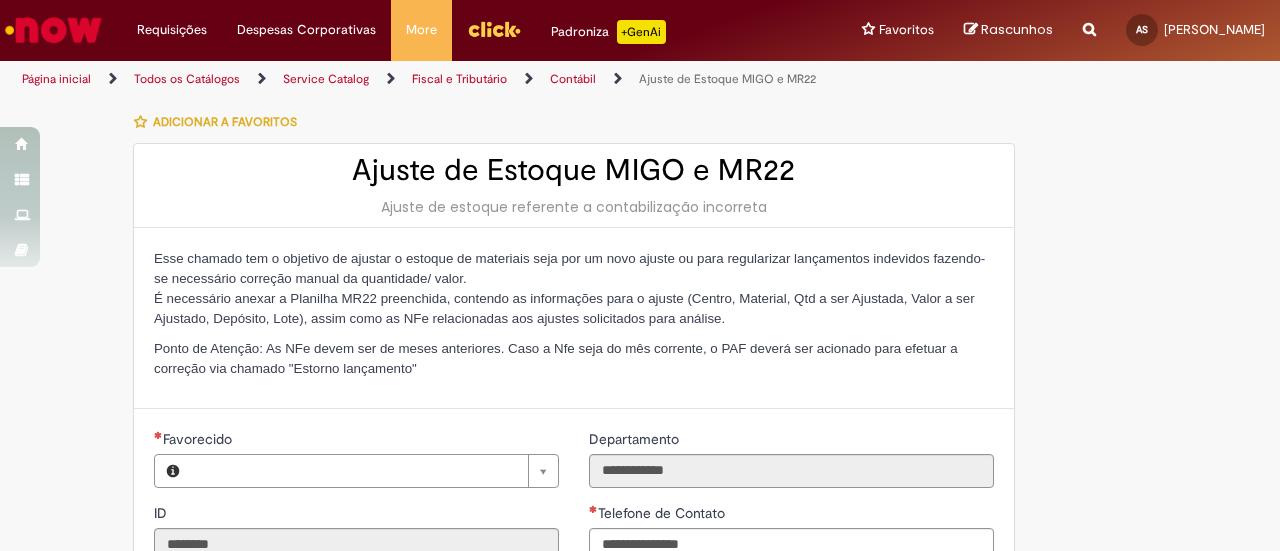 type on "**********" 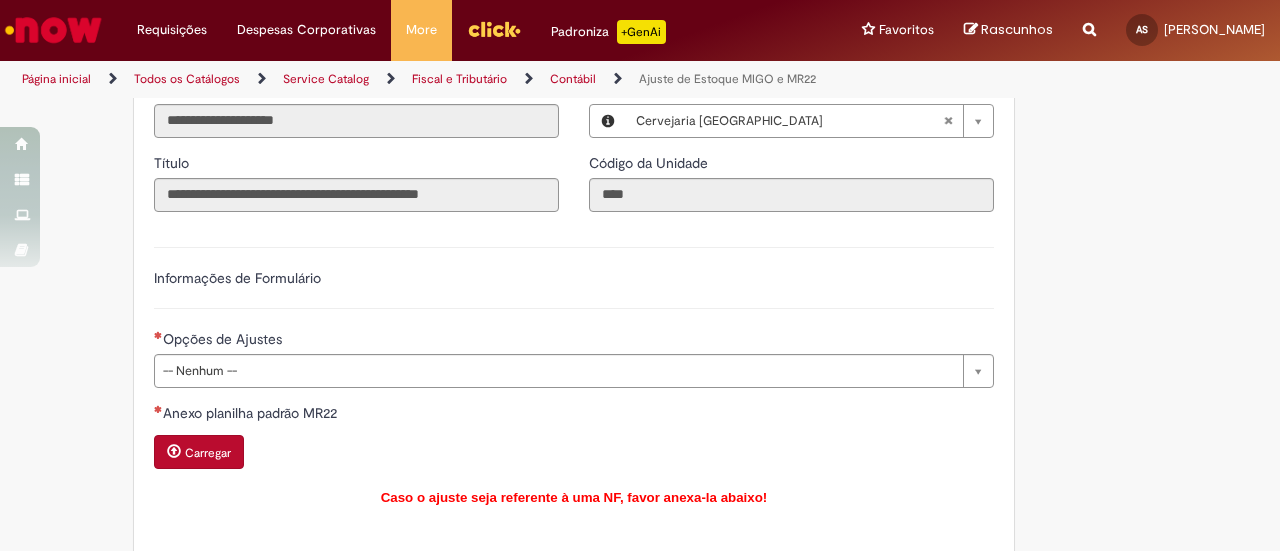 scroll, scrollTop: 500, scrollLeft: 0, axis: vertical 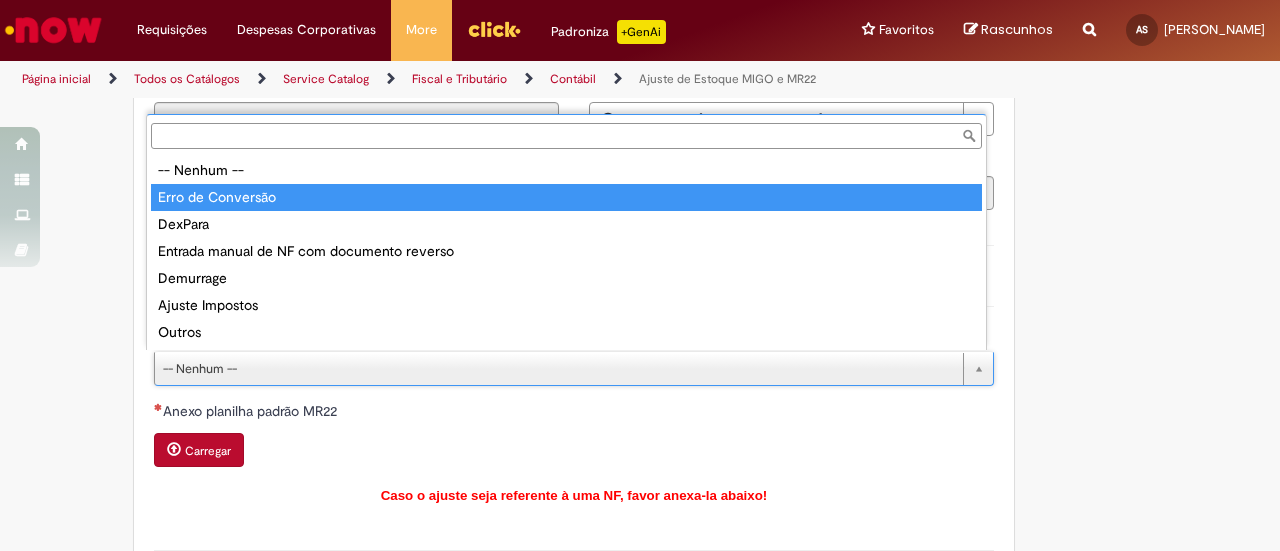 type on "**********" 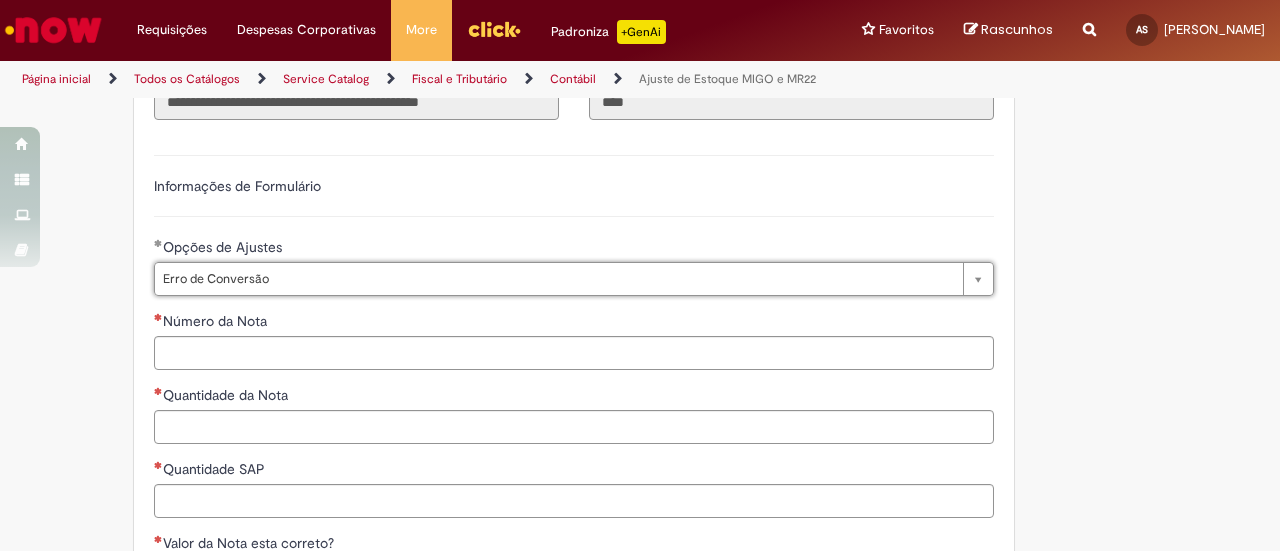 scroll, scrollTop: 700, scrollLeft: 0, axis: vertical 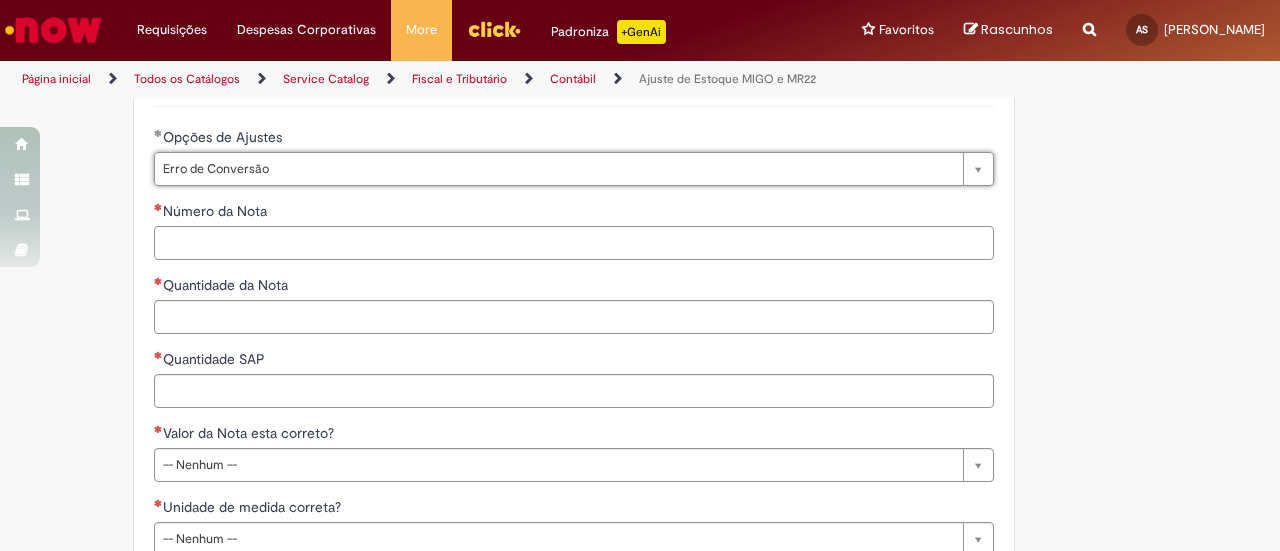 click on "Número da Nota" at bounding box center [574, 243] 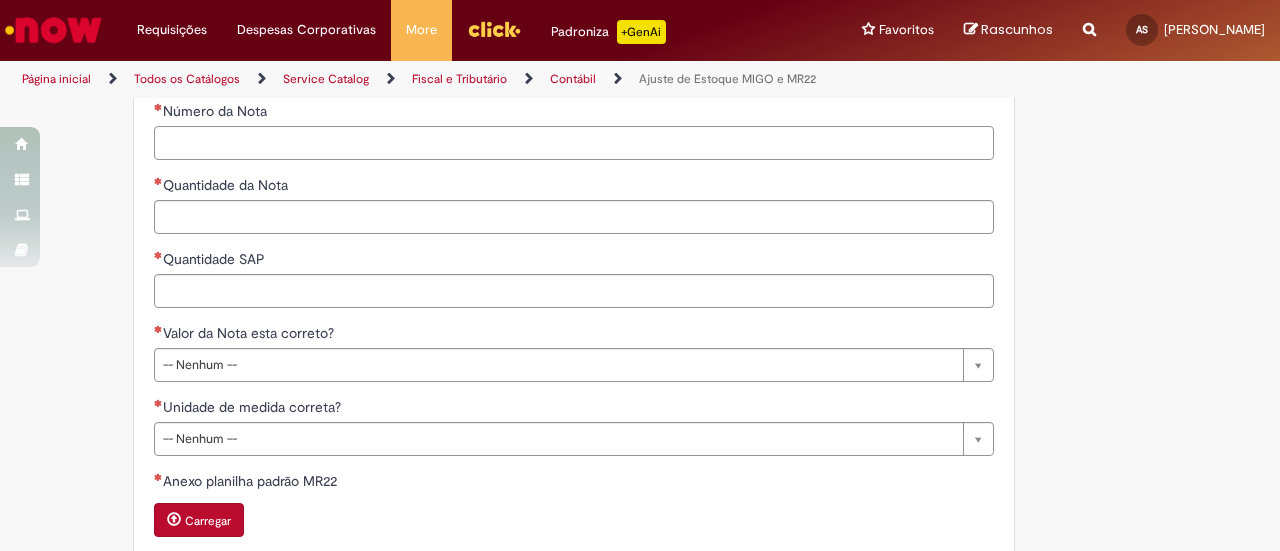 scroll, scrollTop: 900, scrollLeft: 0, axis: vertical 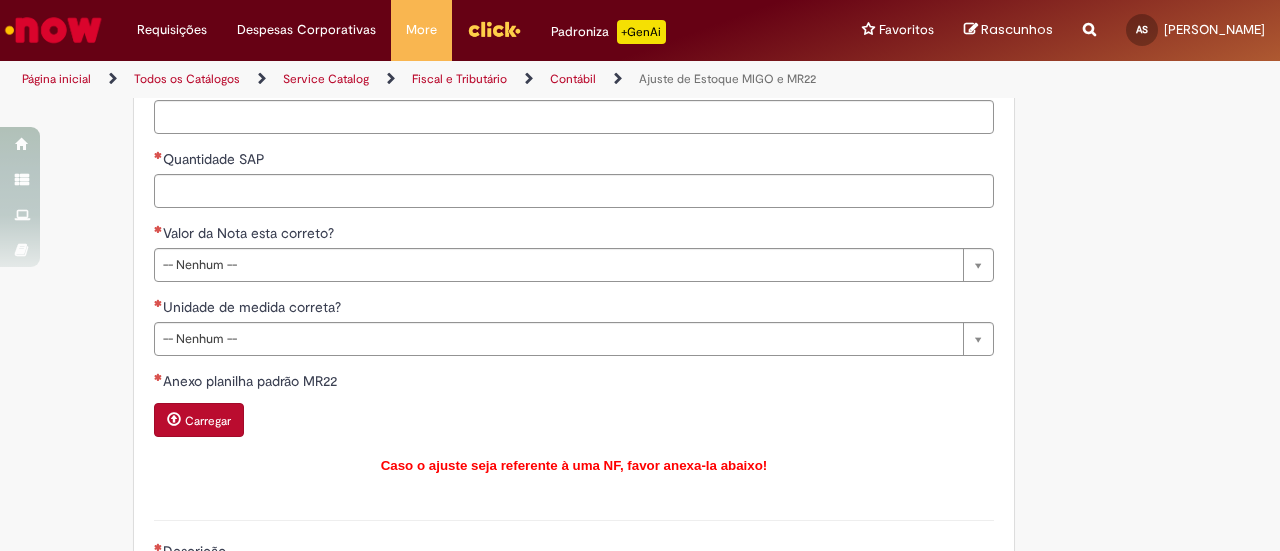 click on "**********" at bounding box center [574, 163] 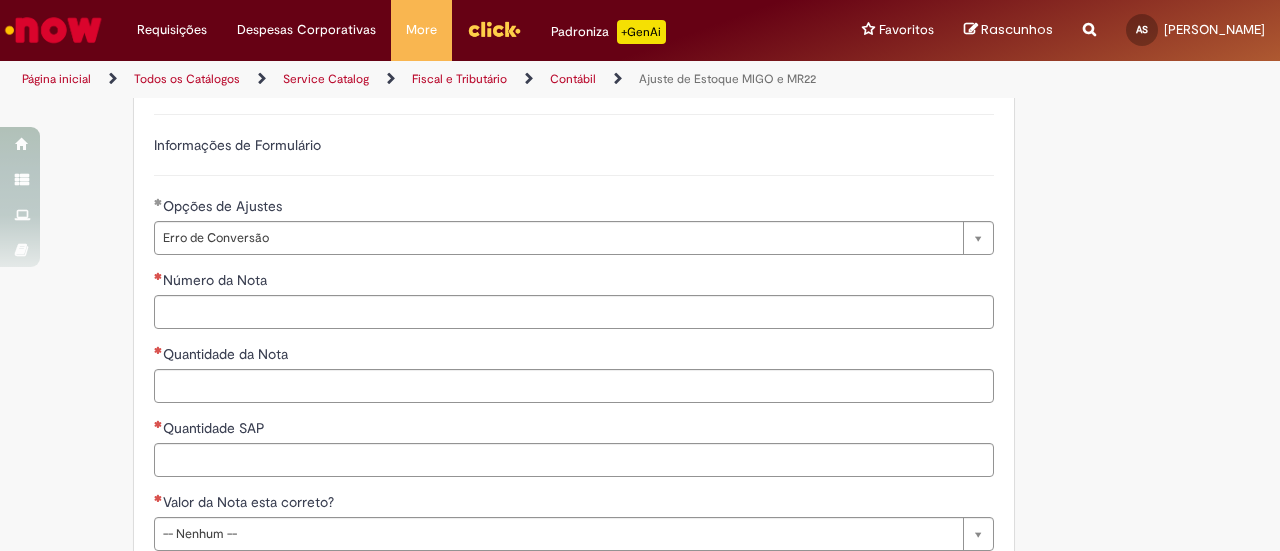 scroll, scrollTop: 600, scrollLeft: 0, axis: vertical 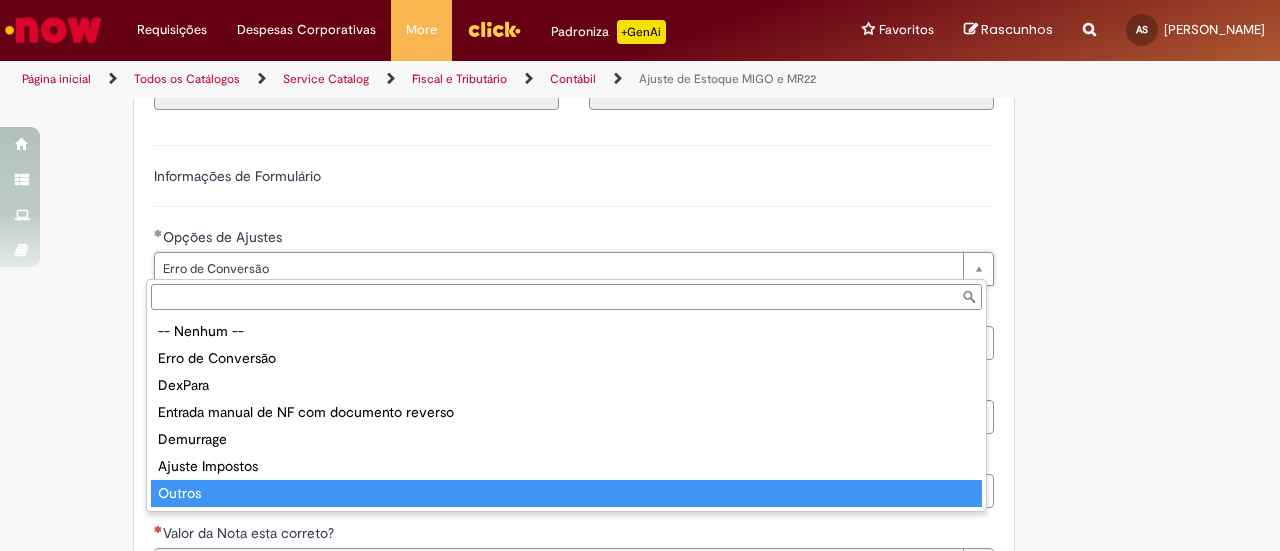 type on "******" 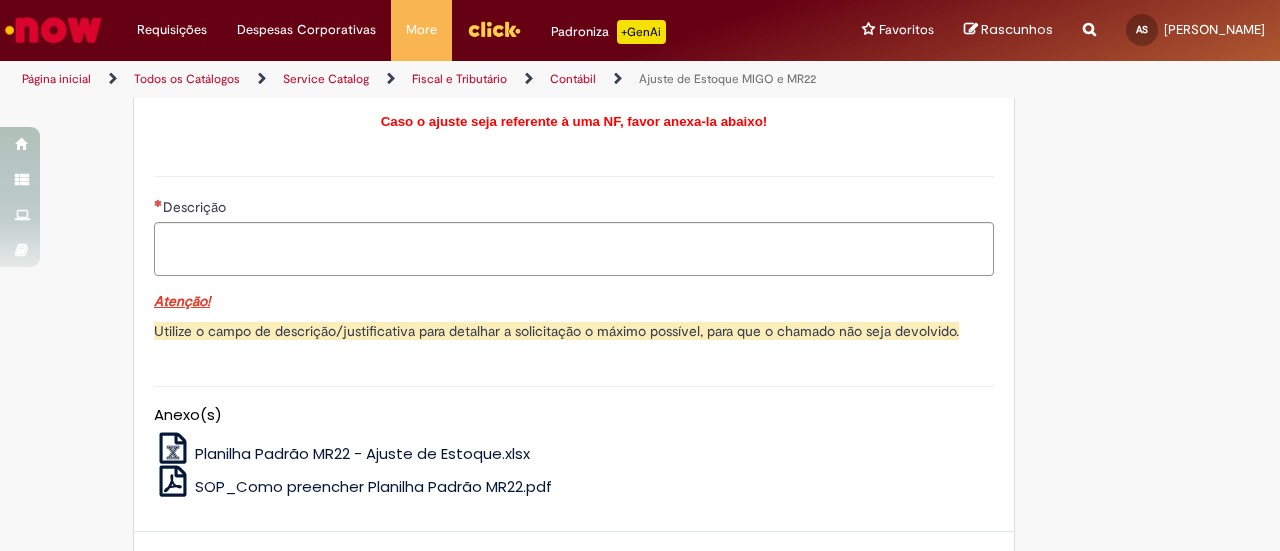 scroll, scrollTop: 1034, scrollLeft: 0, axis: vertical 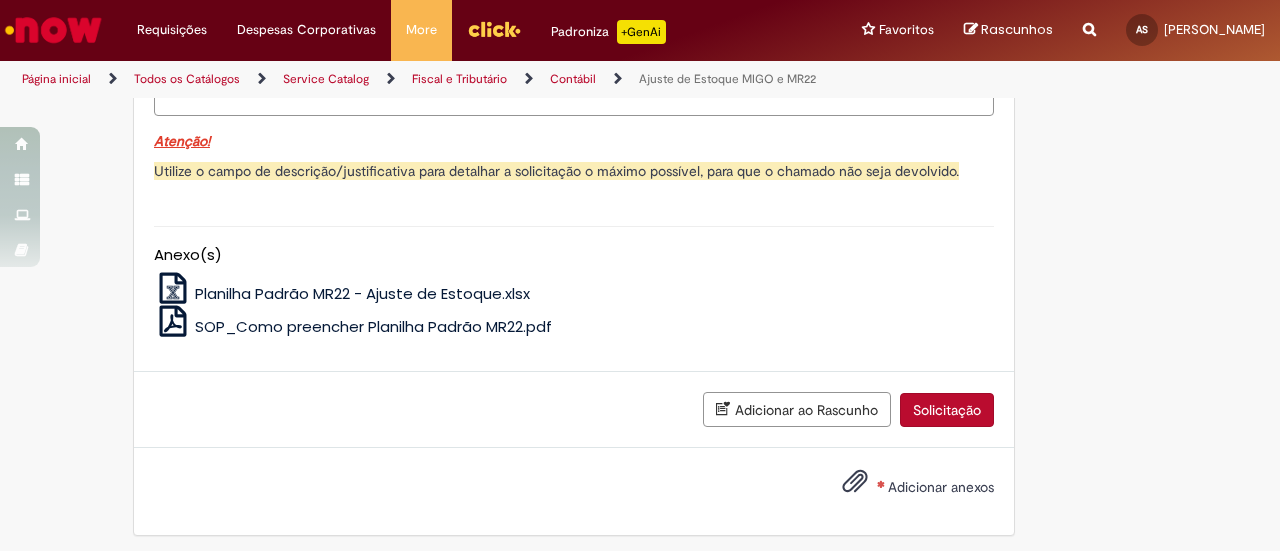 click on "Planilha Padrão MR22 - Ajuste de Estoque.xlsx" at bounding box center (362, 293) 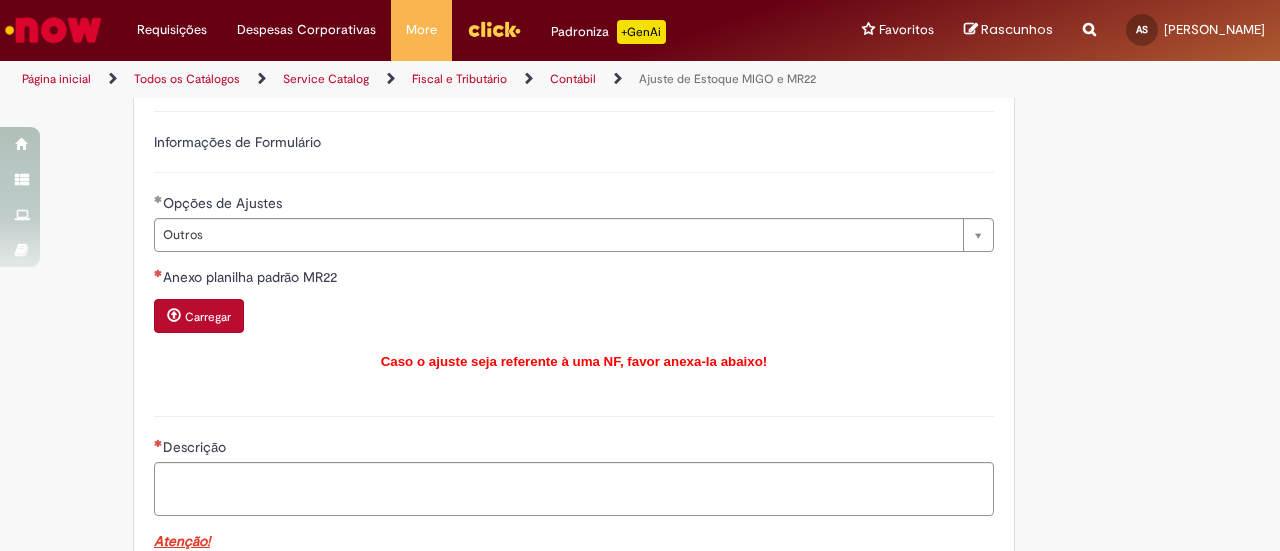 click on "Carregar" at bounding box center (208, 317) 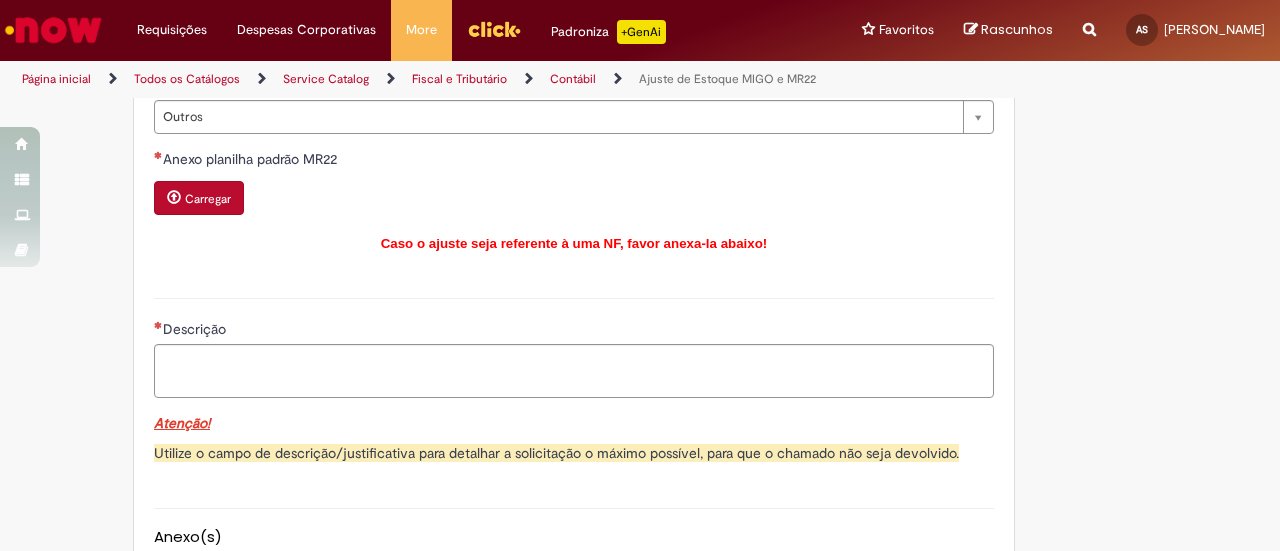 scroll, scrollTop: 734, scrollLeft: 0, axis: vertical 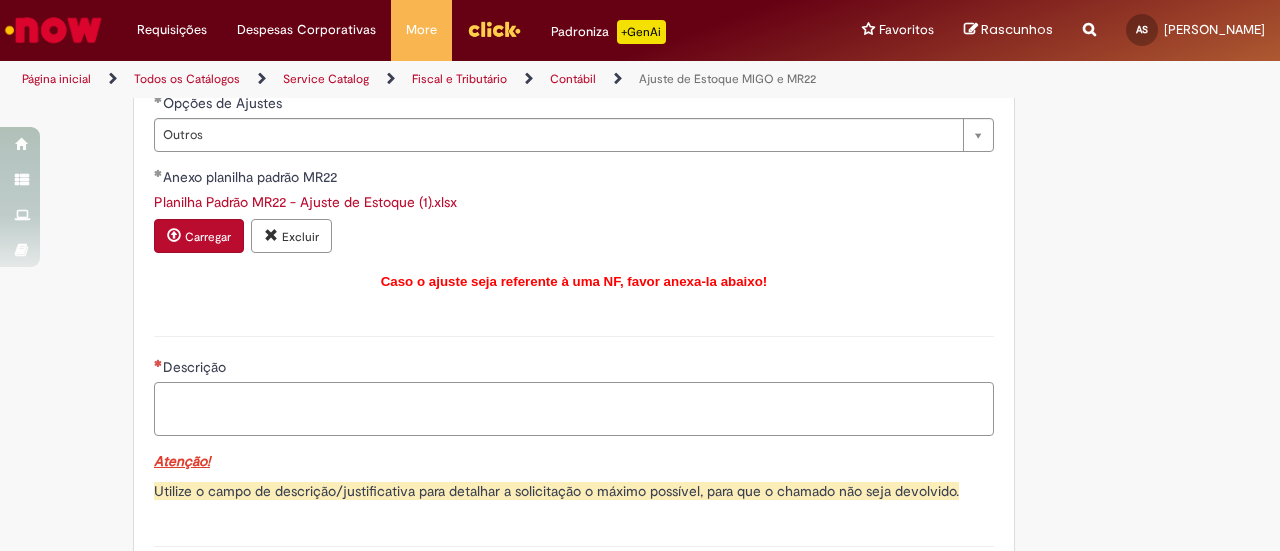 click on "Descrição" at bounding box center (574, 408) 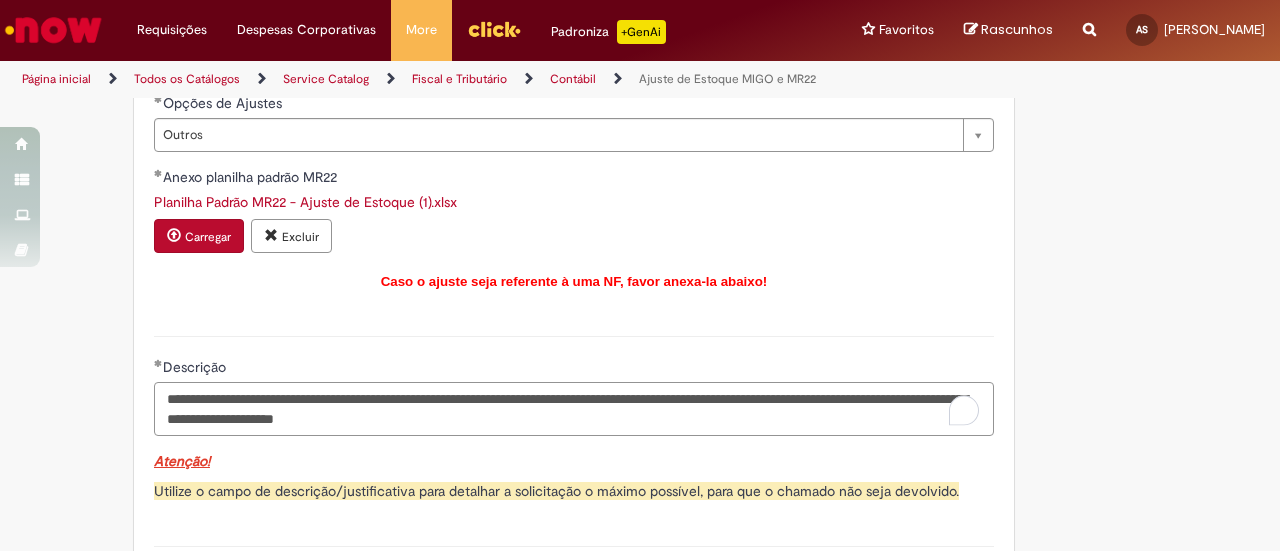 scroll, scrollTop: 934, scrollLeft: 0, axis: vertical 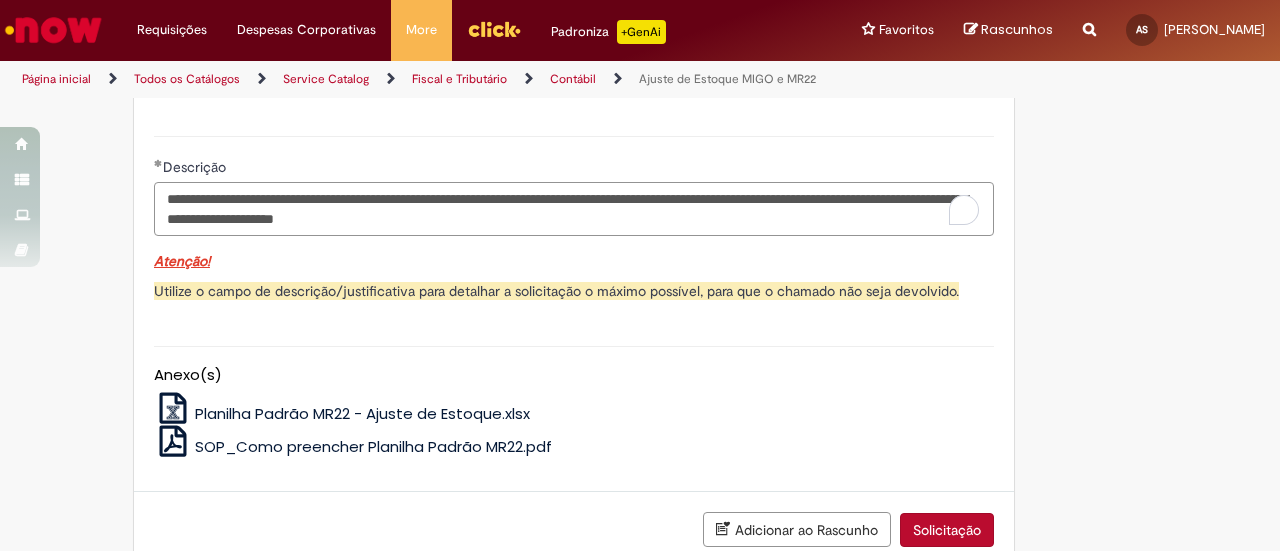 click on "**********" at bounding box center (574, 208) 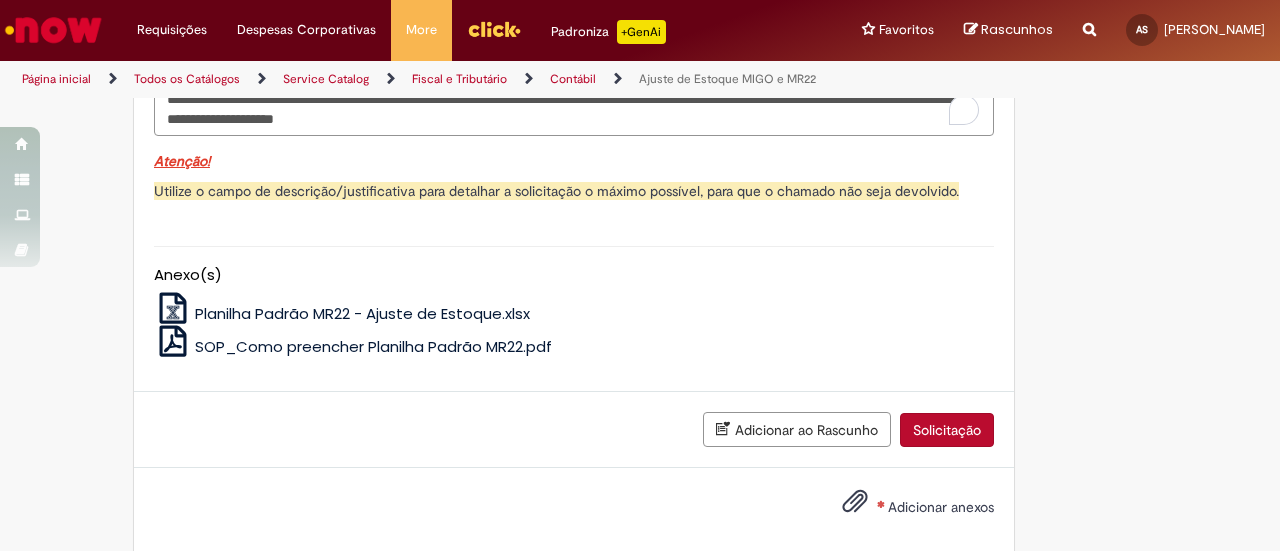 scroll, scrollTop: 1054, scrollLeft: 0, axis: vertical 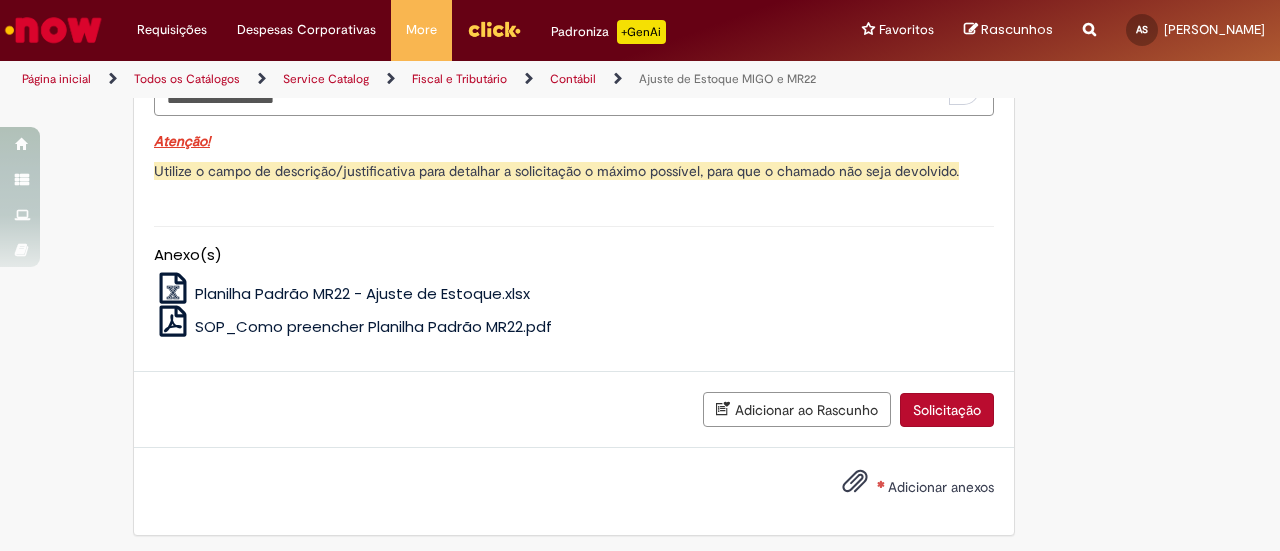 type on "**********" 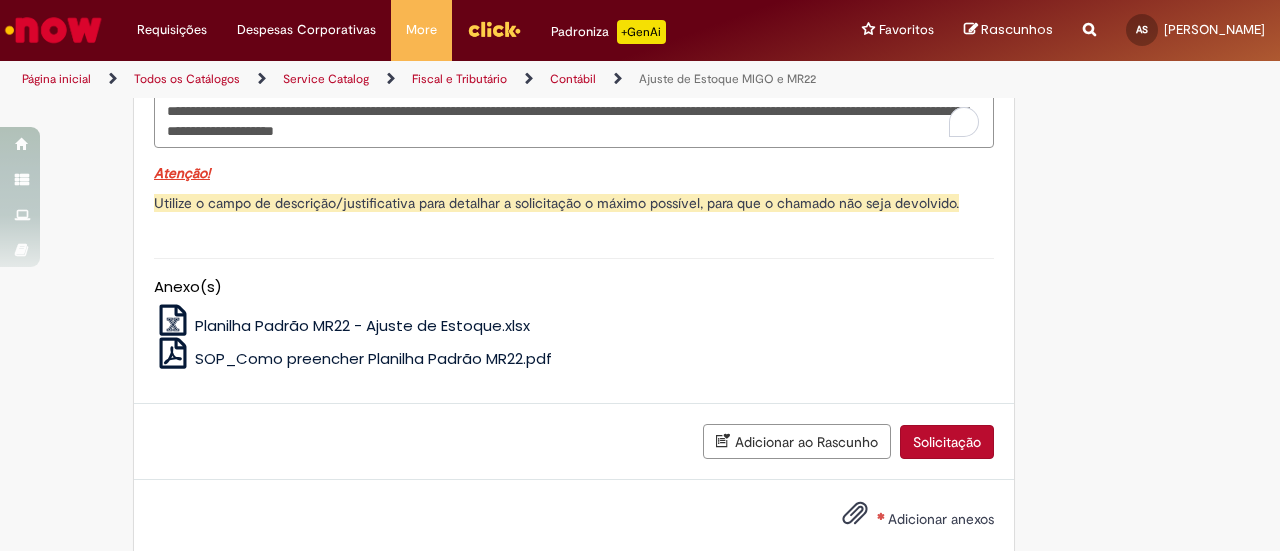 scroll, scrollTop: 1054, scrollLeft: 0, axis: vertical 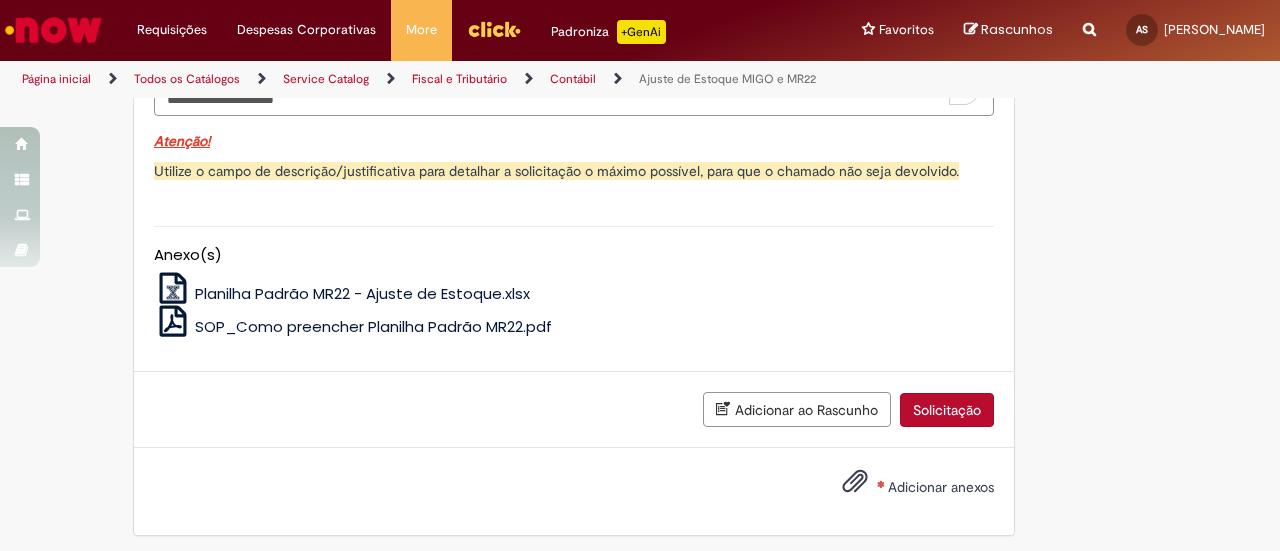 click on "Adicionar anexos" at bounding box center [941, 487] 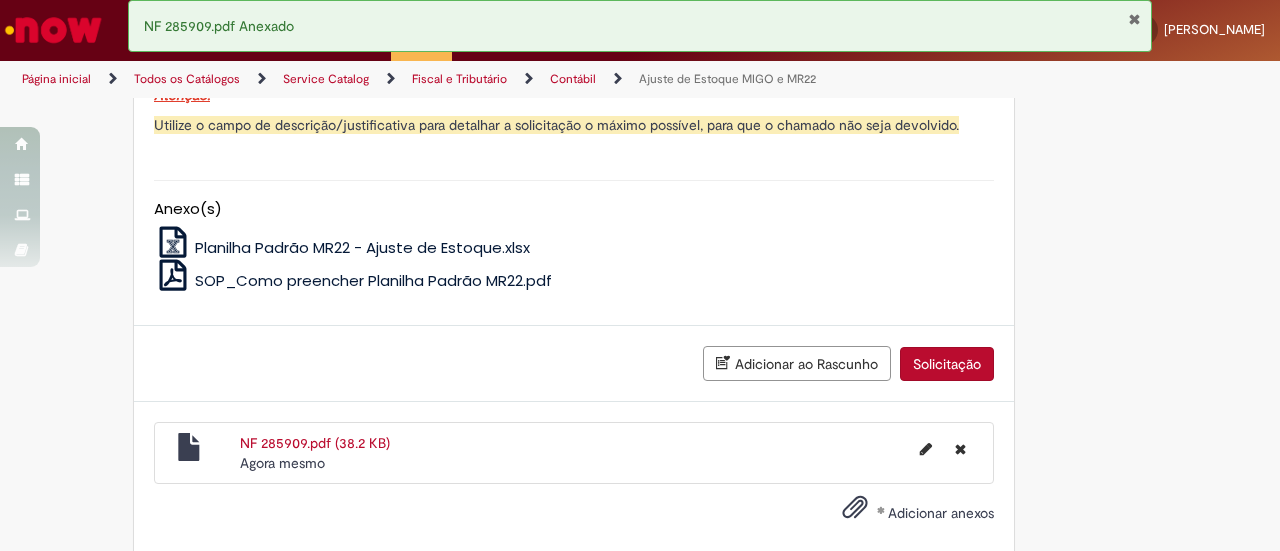 scroll, scrollTop: 1125, scrollLeft: 0, axis: vertical 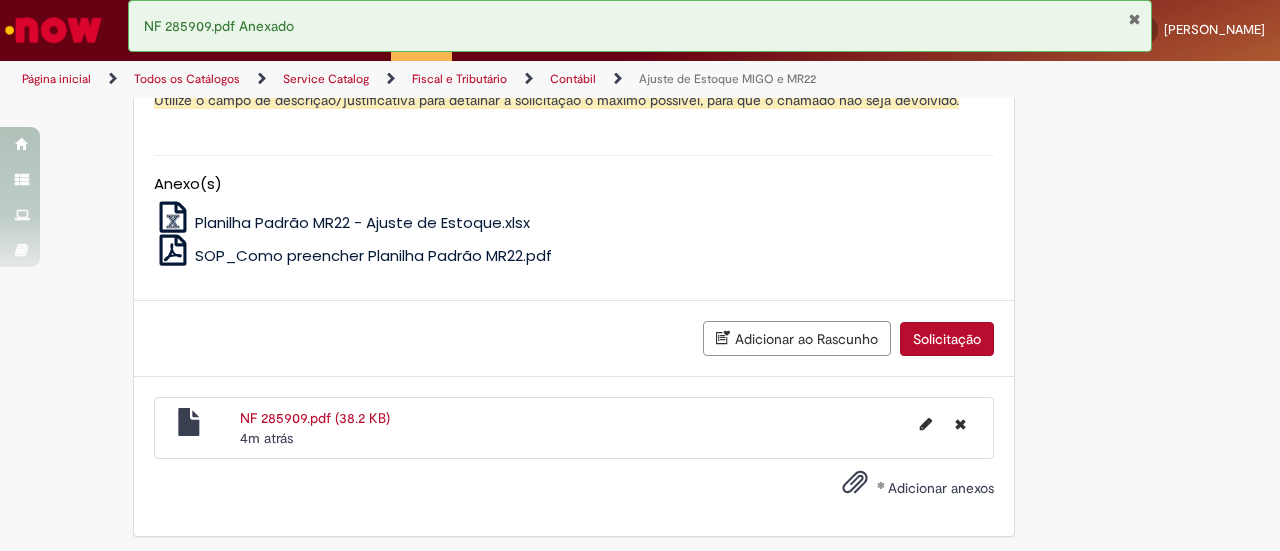 click on "Adicionar anexos" at bounding box center (941, 488) 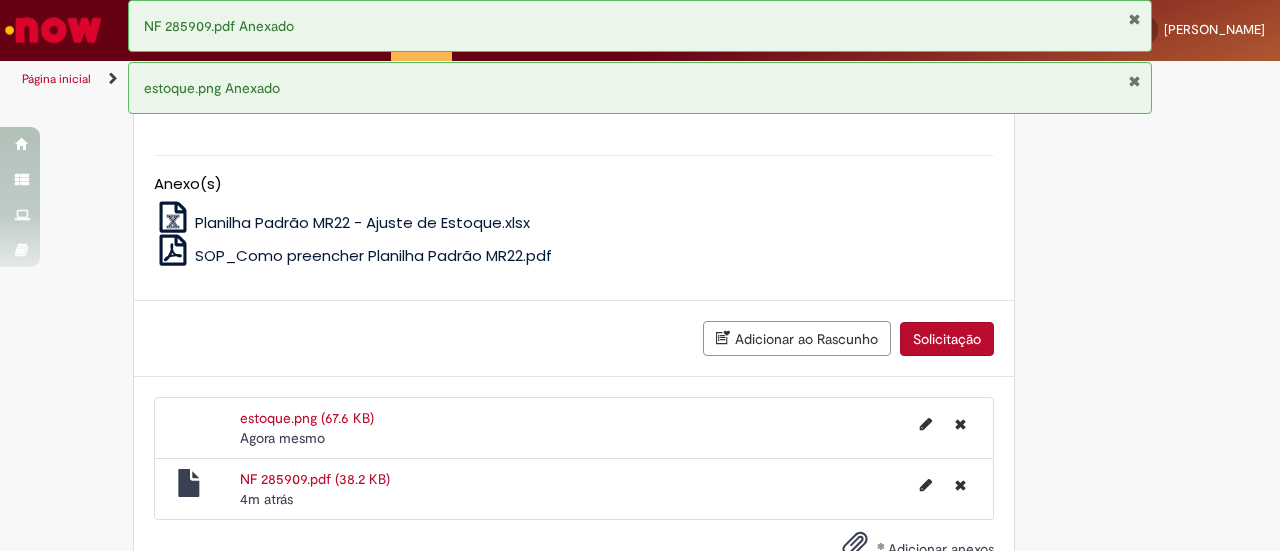 scroll, scrollTop: 1186, scrollLeft: 0, axis: vertical 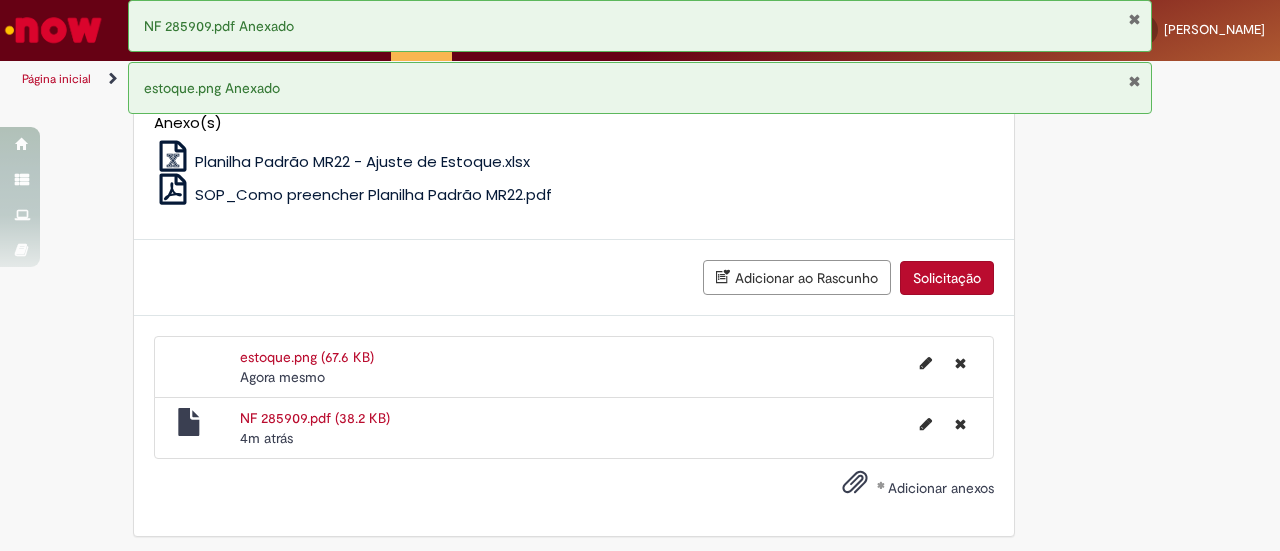 click on "Solicitação" at bounding box center [947, 278] 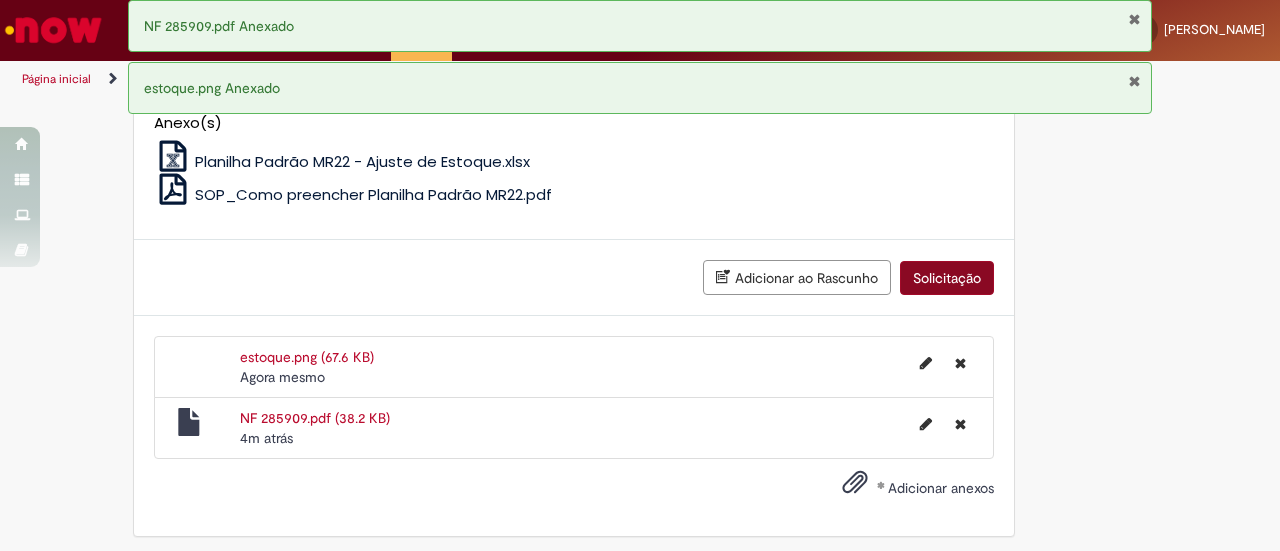 scroll, scrollTop: 1140, scrollLeft: 0, axis: vertical 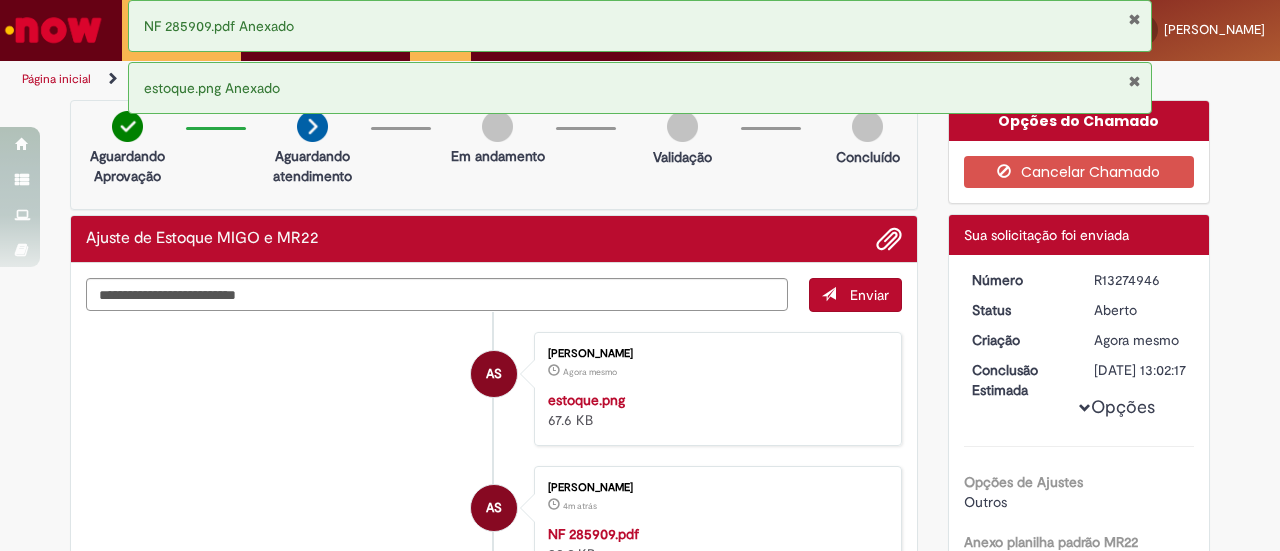 click at bounding box center (1134, 19) 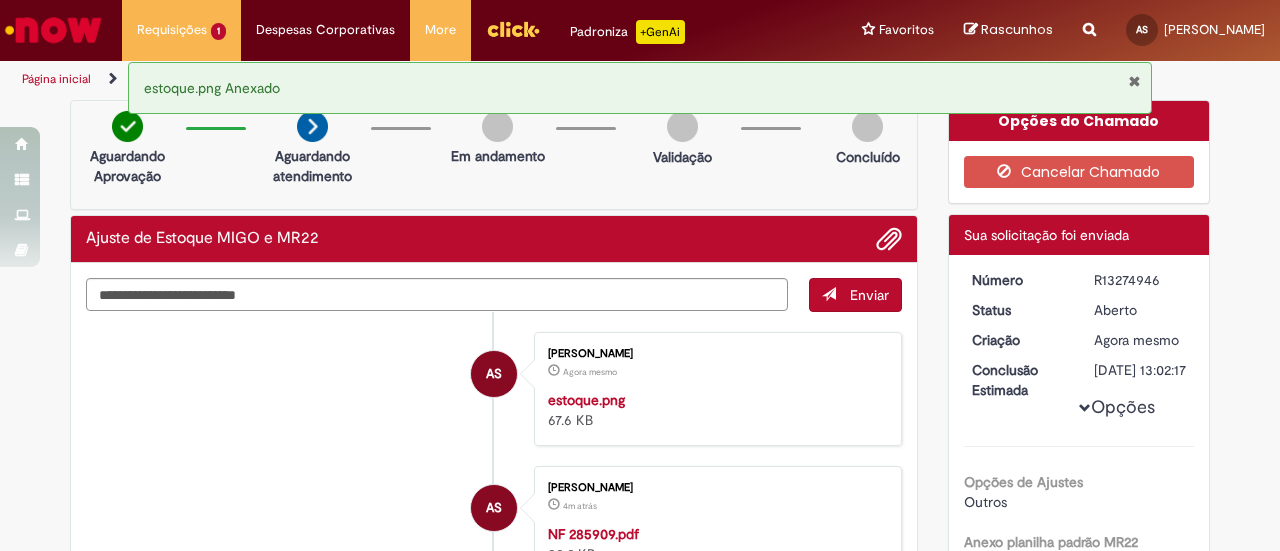 click at bounding box center (1134, 81) 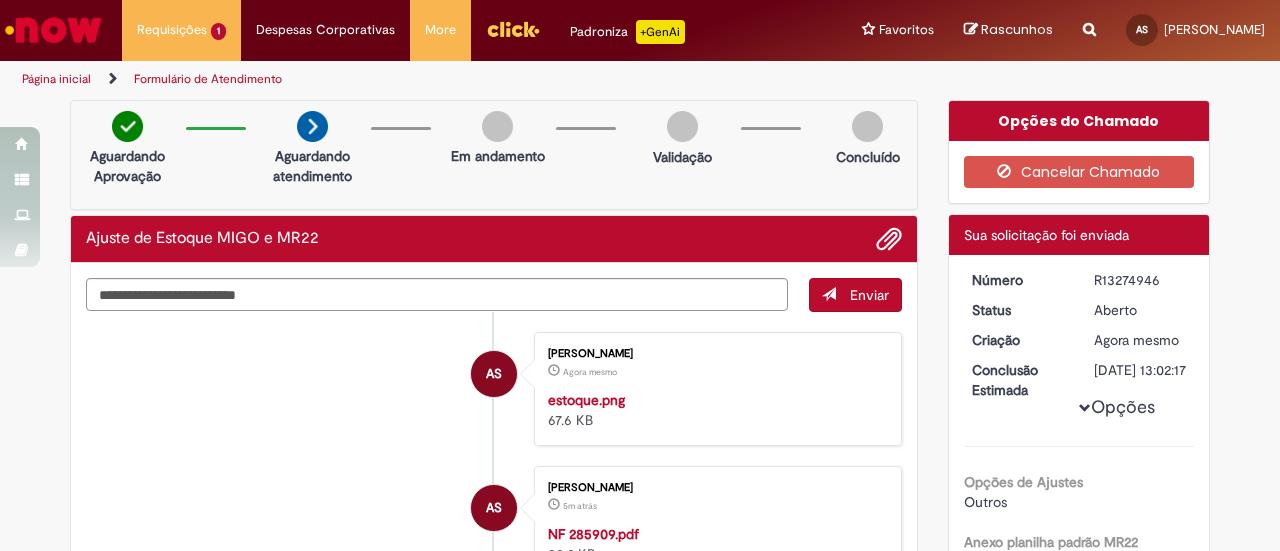 click at bounding box center (53, 30) 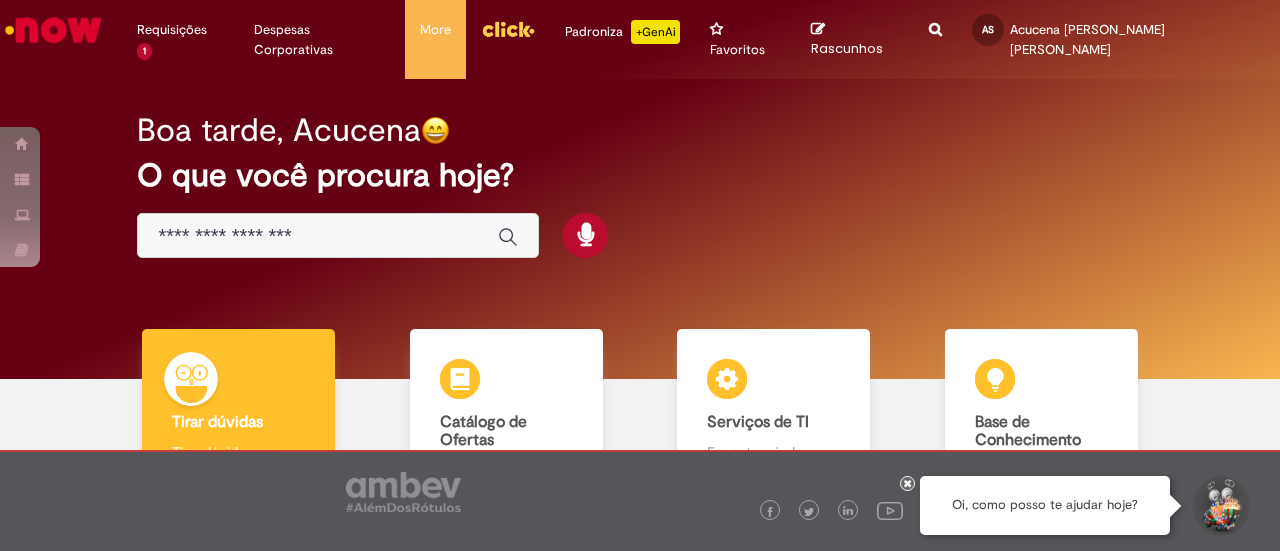 scroll, scrollTop: 0, scrollLeft: 0, axis: both 